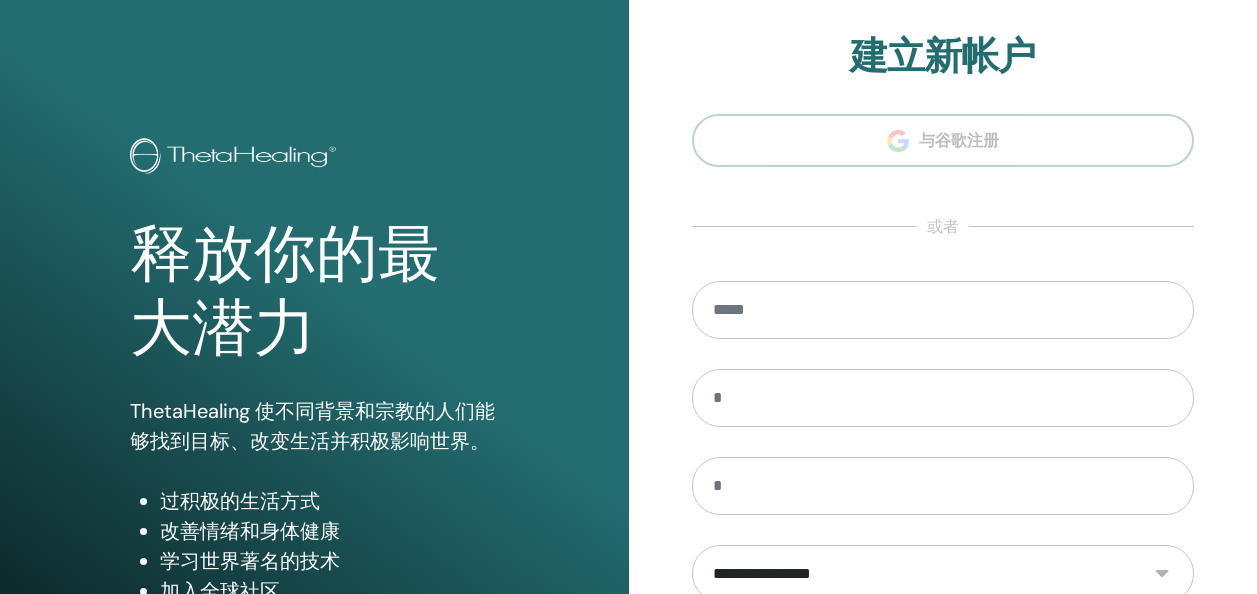 scroll, scrollTop: 0, scrollLeft: 0, axis: both 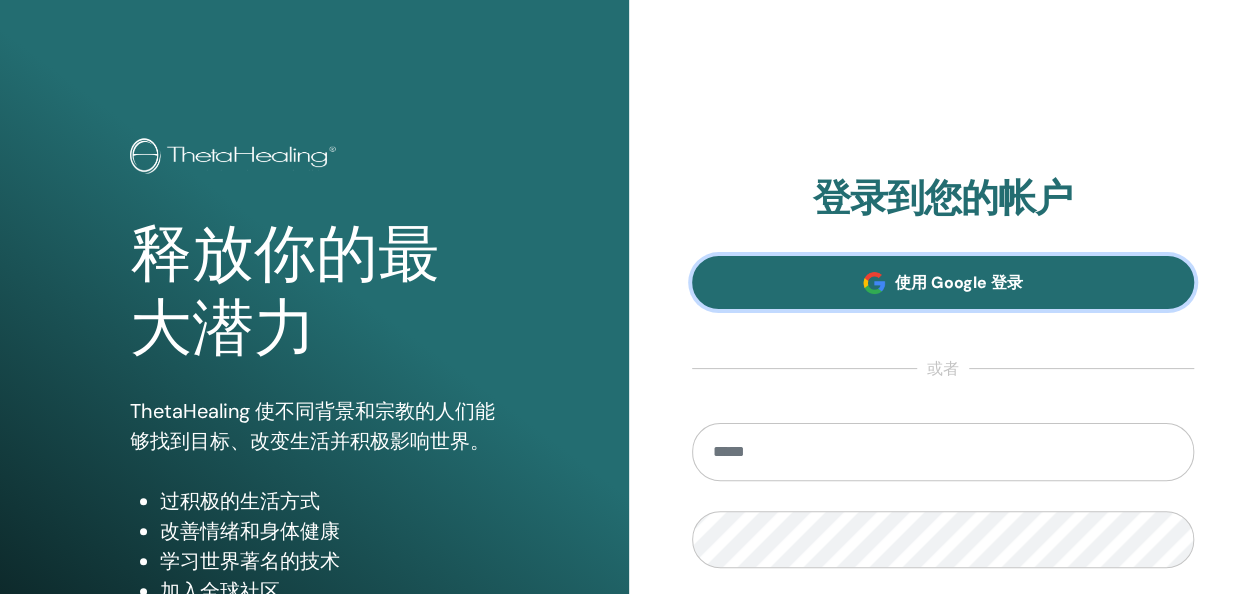 click on "使用 Google 登录" at bounding box center [958, 282] 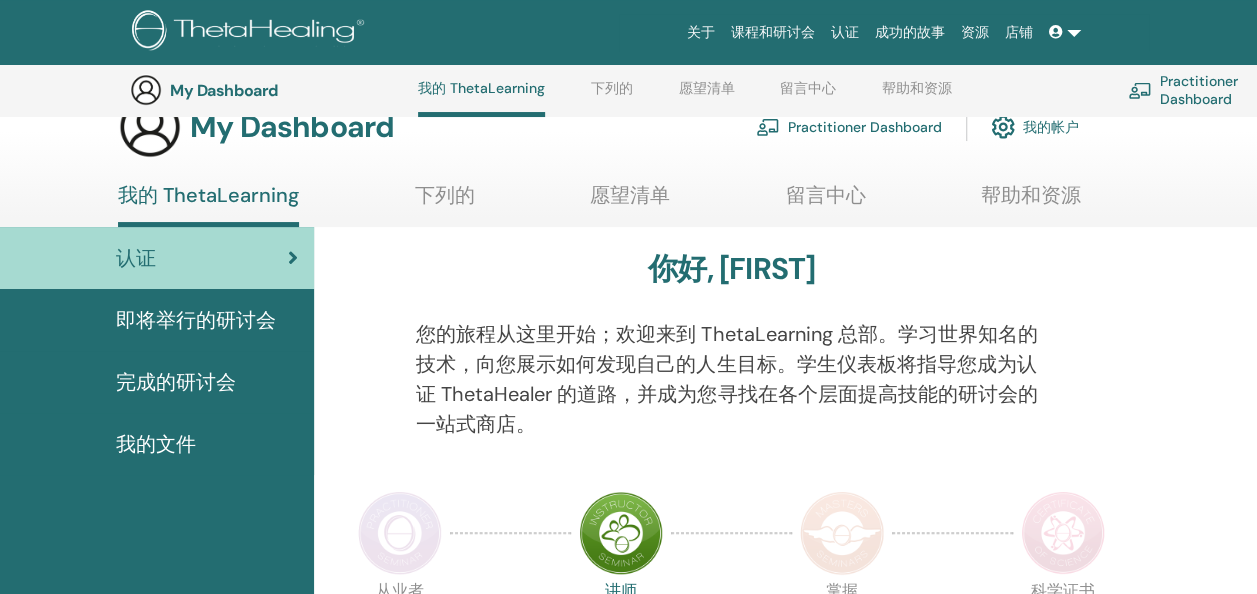 scroll, scrollTop: 0, scrollLeft: 0, axis: both 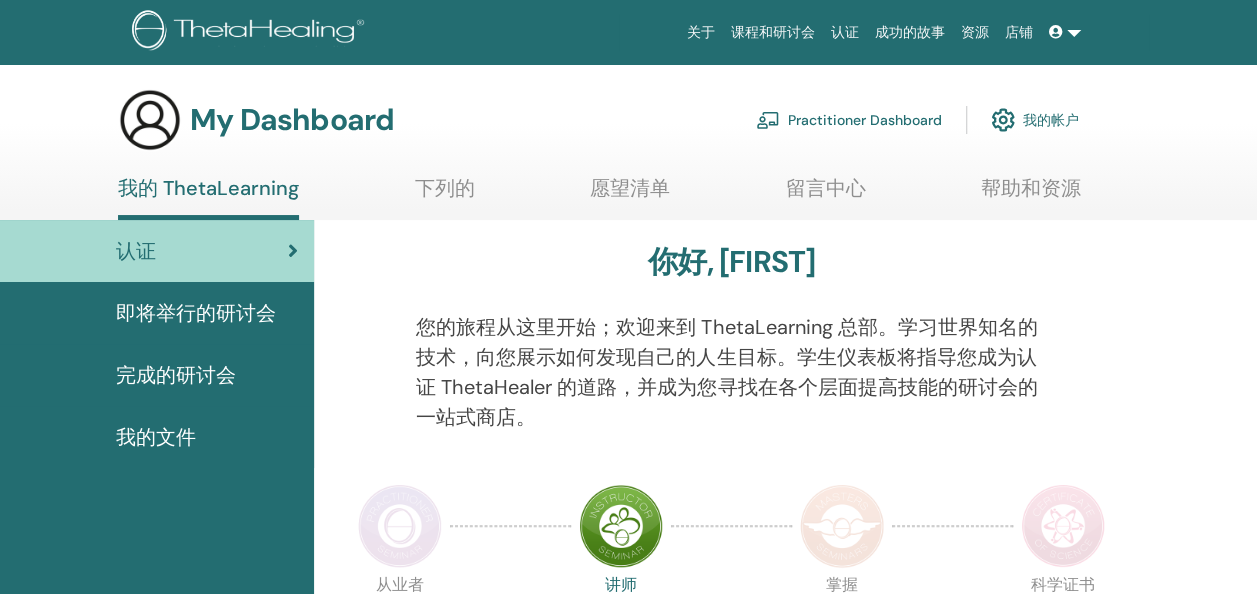 click on "您的旅程从这里开始；欢迎来到 ThetaLearning 总部。学习世界知名的技术，向您展示如何发现自己的人生目标。学生仪表板将指导您成为认证 ThetaHealer 的道路，并成为您寻找在各个层面提高技能的研讨会的一站式商店。" at bounding box center [731, 372] 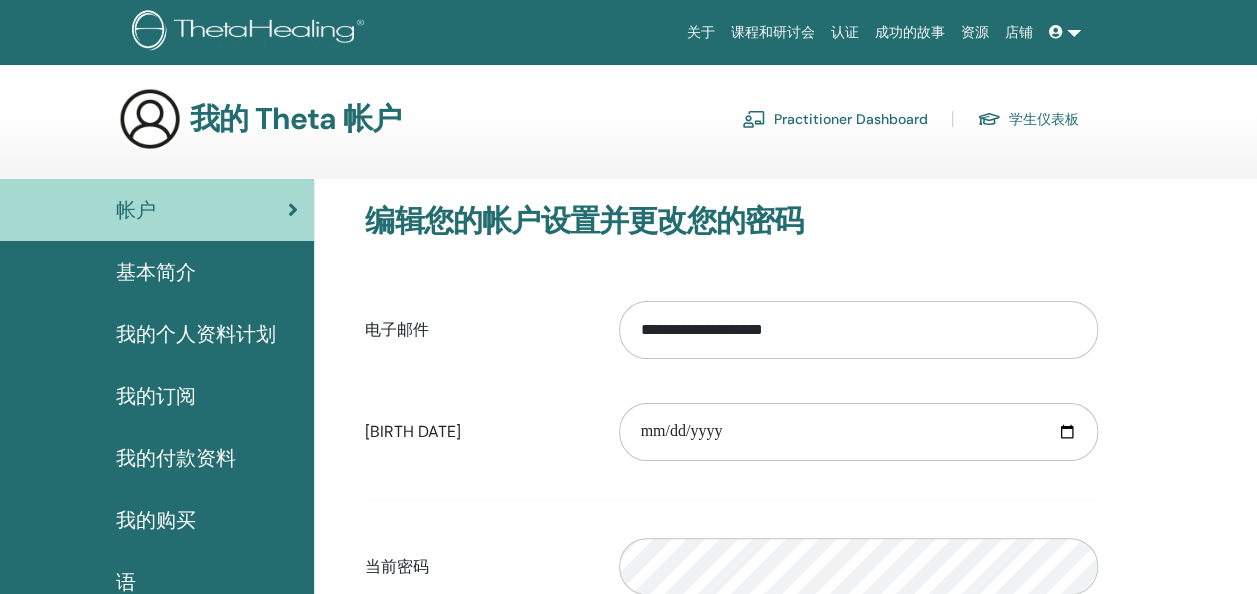 scroll, scrollTop: 100, scrollLeft: 0, axis: vertical 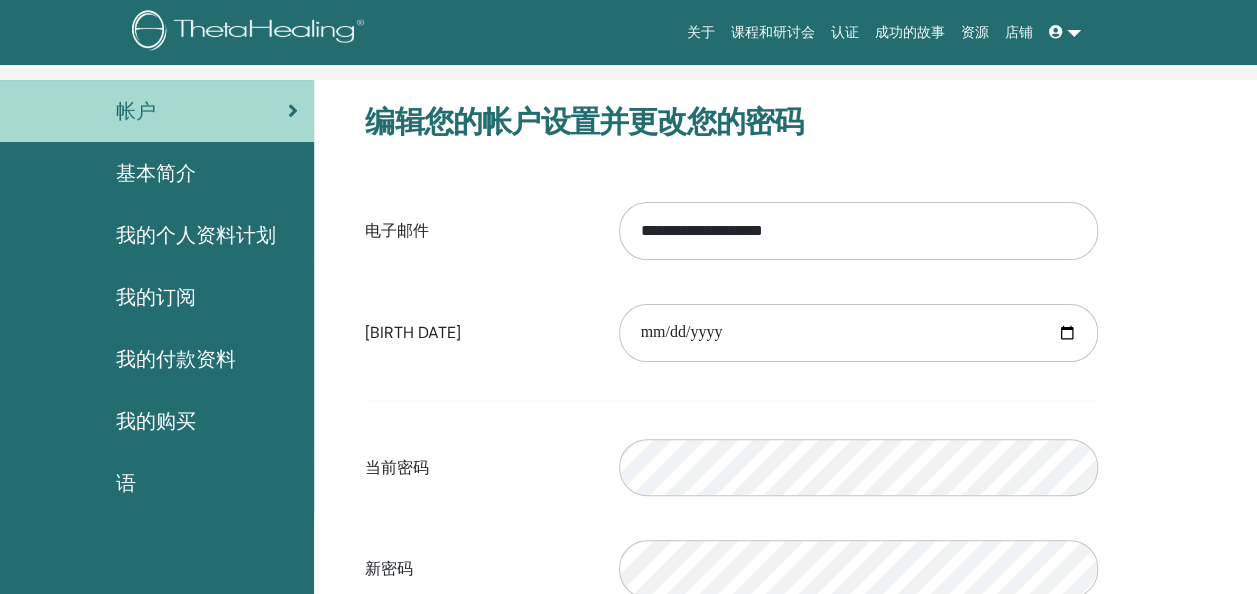 click on "**********" at bounding box center (731, 231) 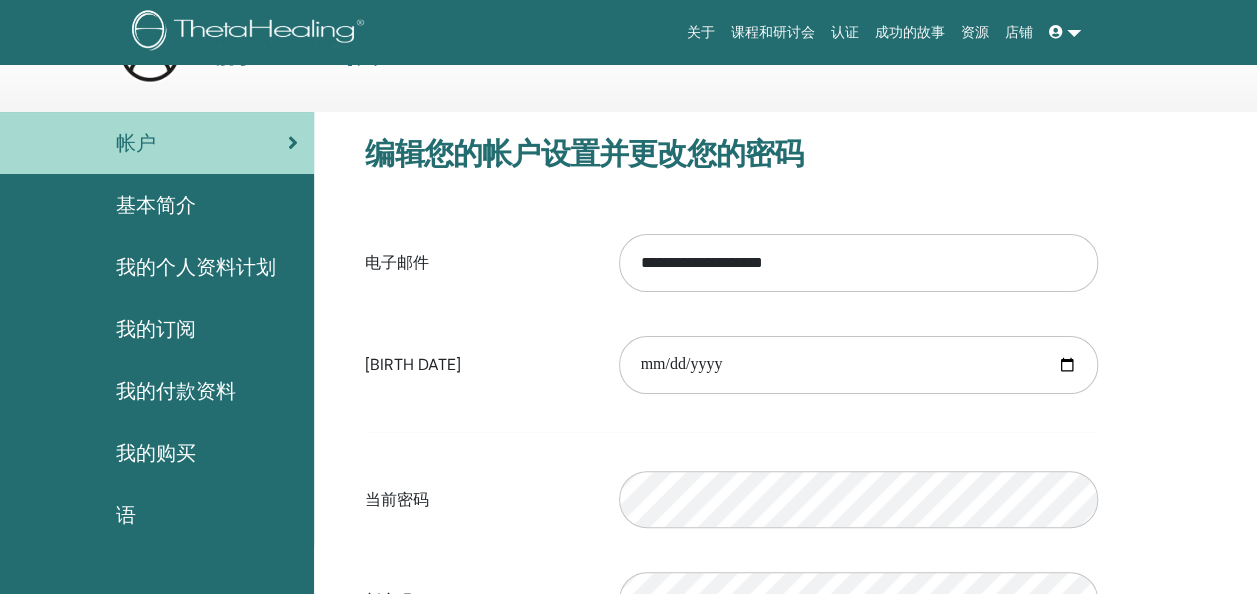 scroll, scrollTop: 100, scrollLeft: 0, axis: vertical 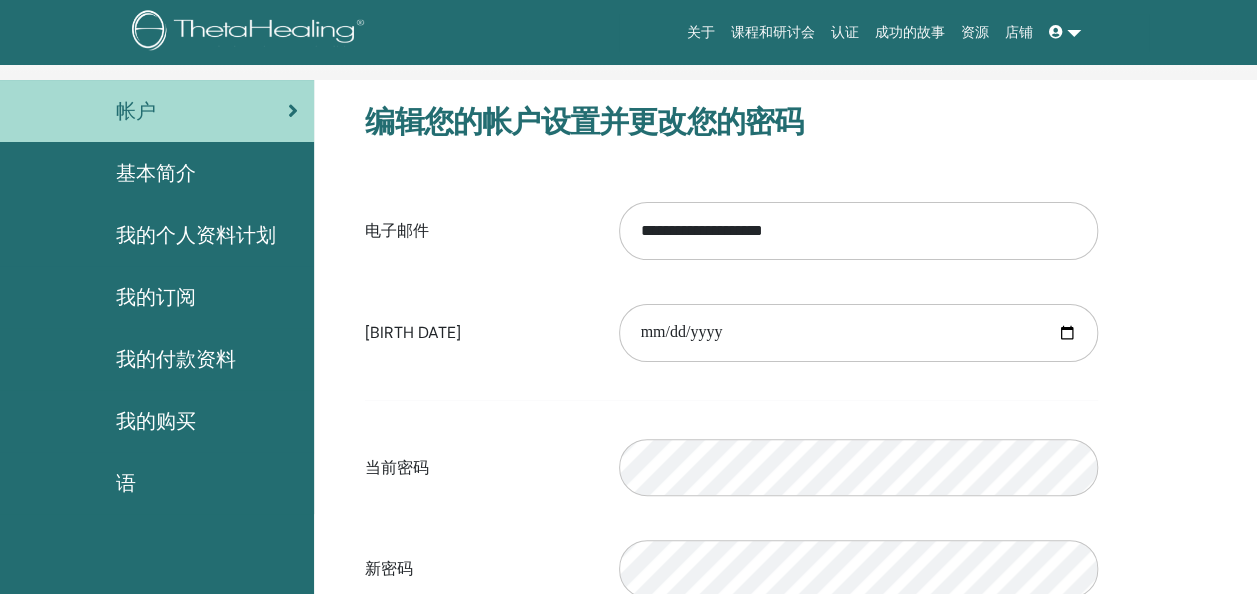 click on "我的订阅" at bounding box center (156, 297) 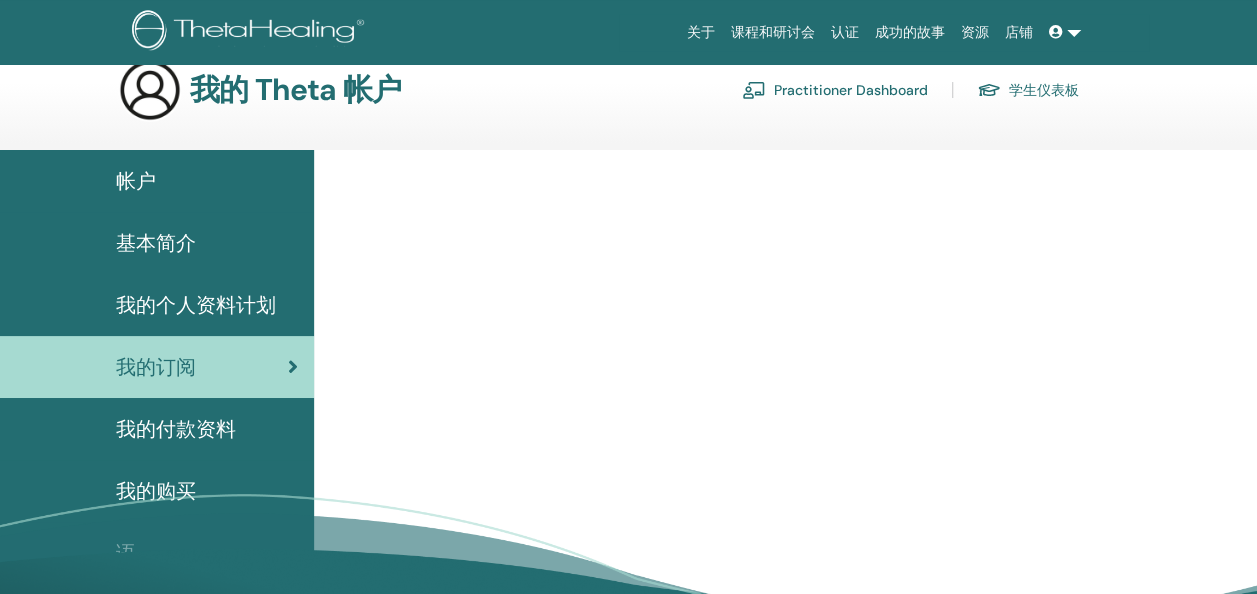 scroll, scrollTop: 0, scrollLeft: 0, axis: both 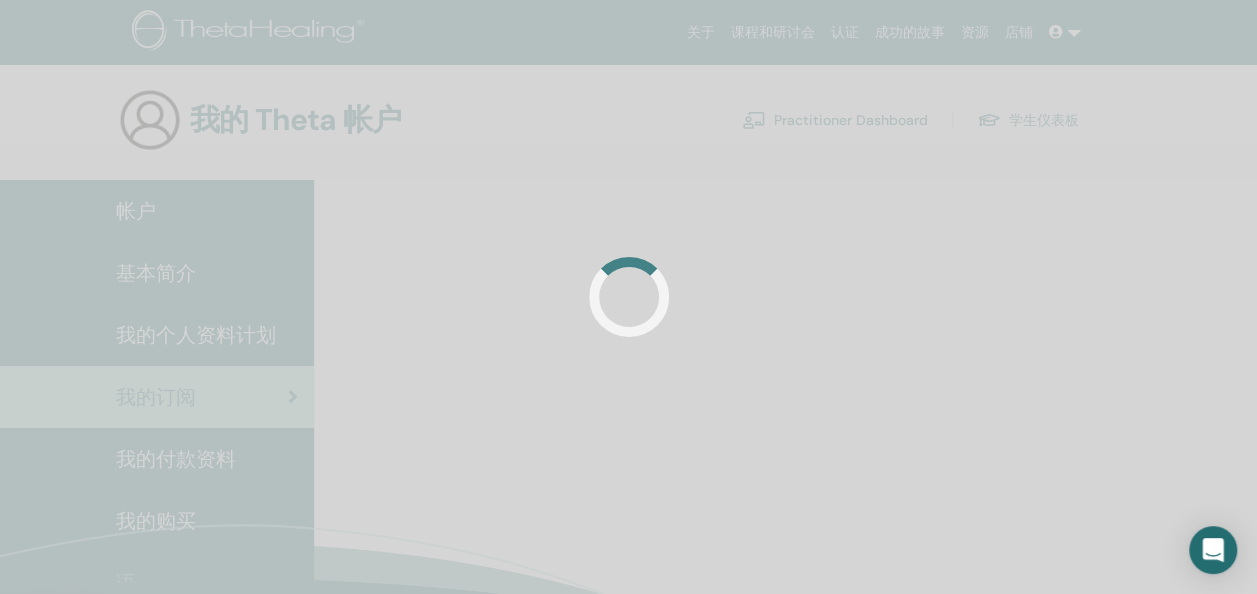 click at bounding box center (628, 297) 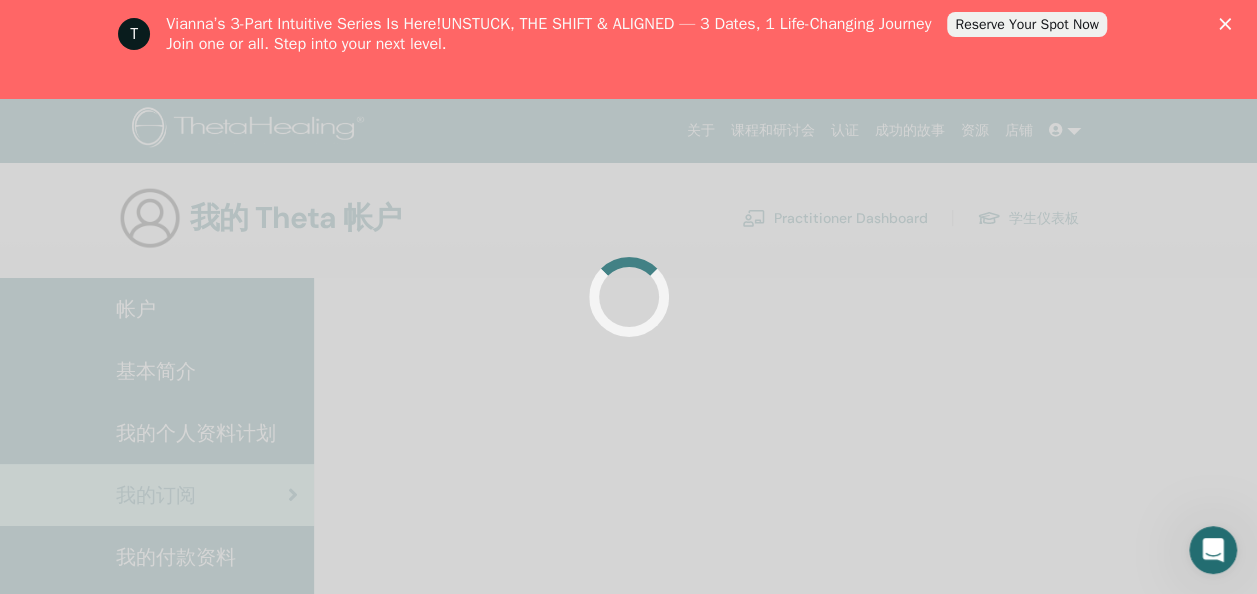 scroll, scrollTop: 0, scrollLeft: 0, axis: both 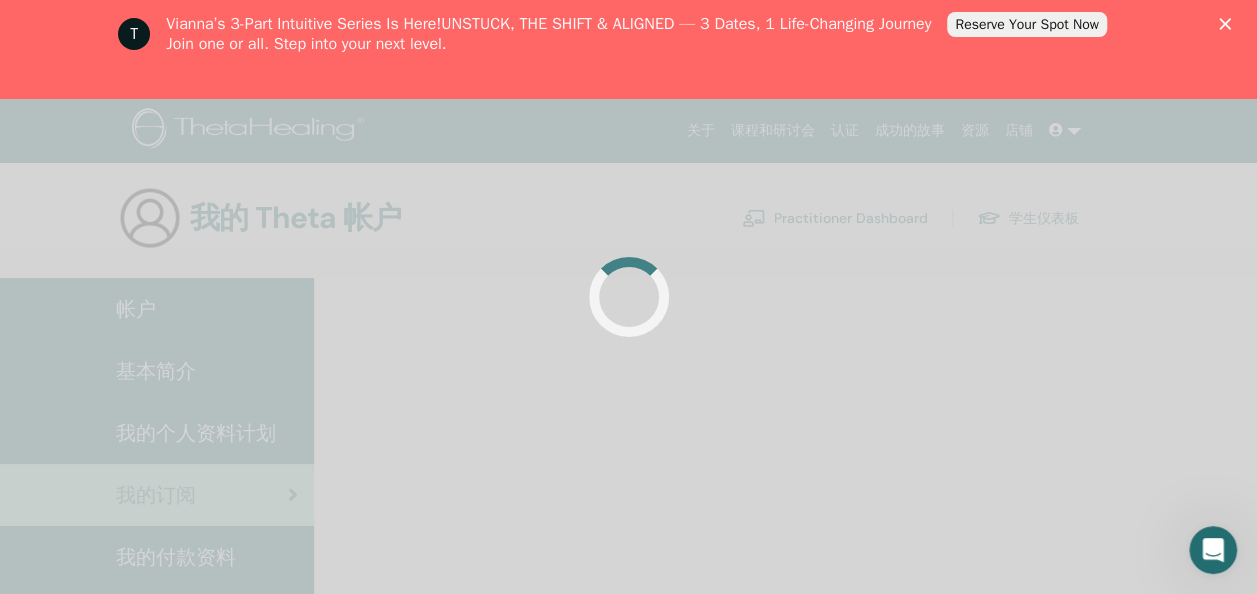 click 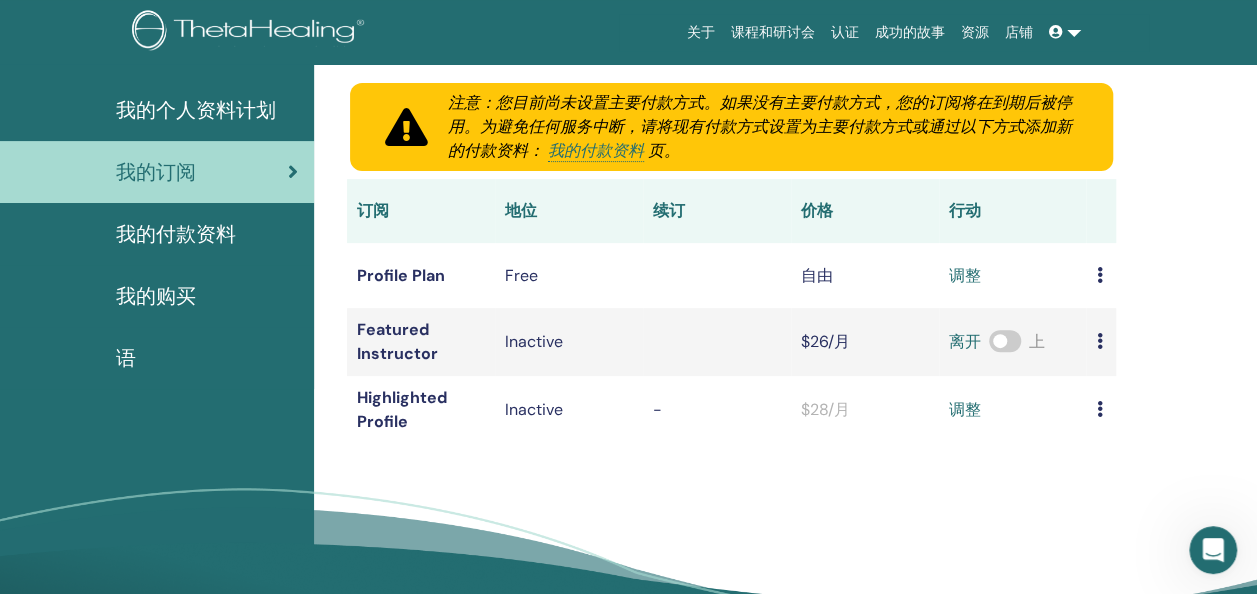 scroll, scrollTop: 244, scrollLeft: 0, axis: vertical 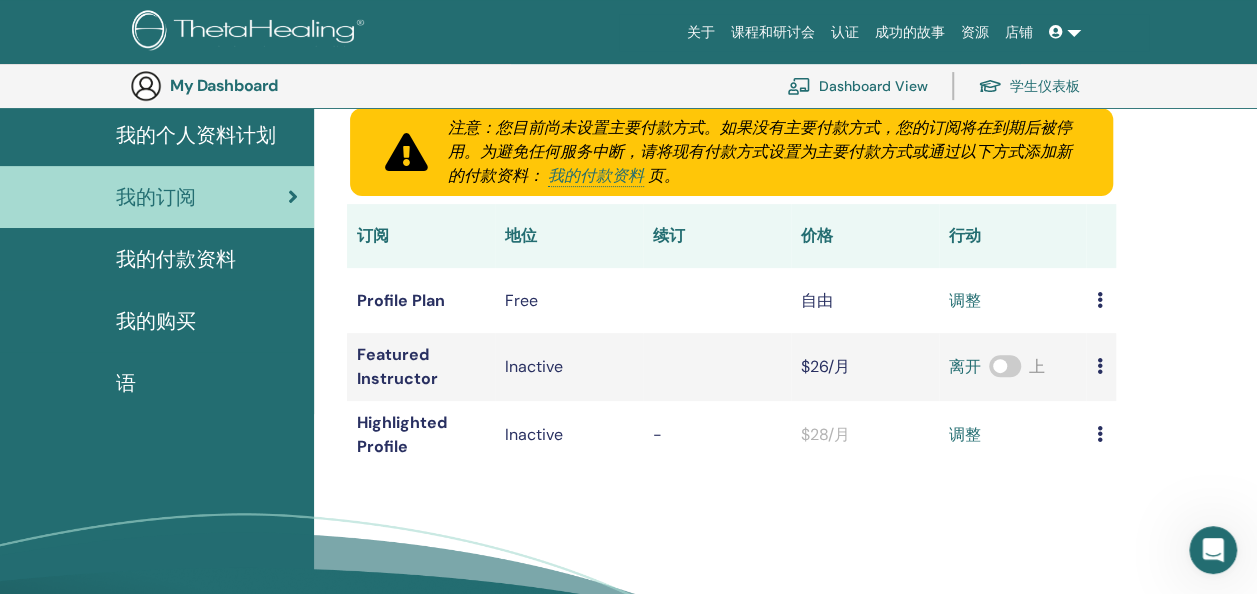 click on "我的付款资料" at bounding box center (176, 259) 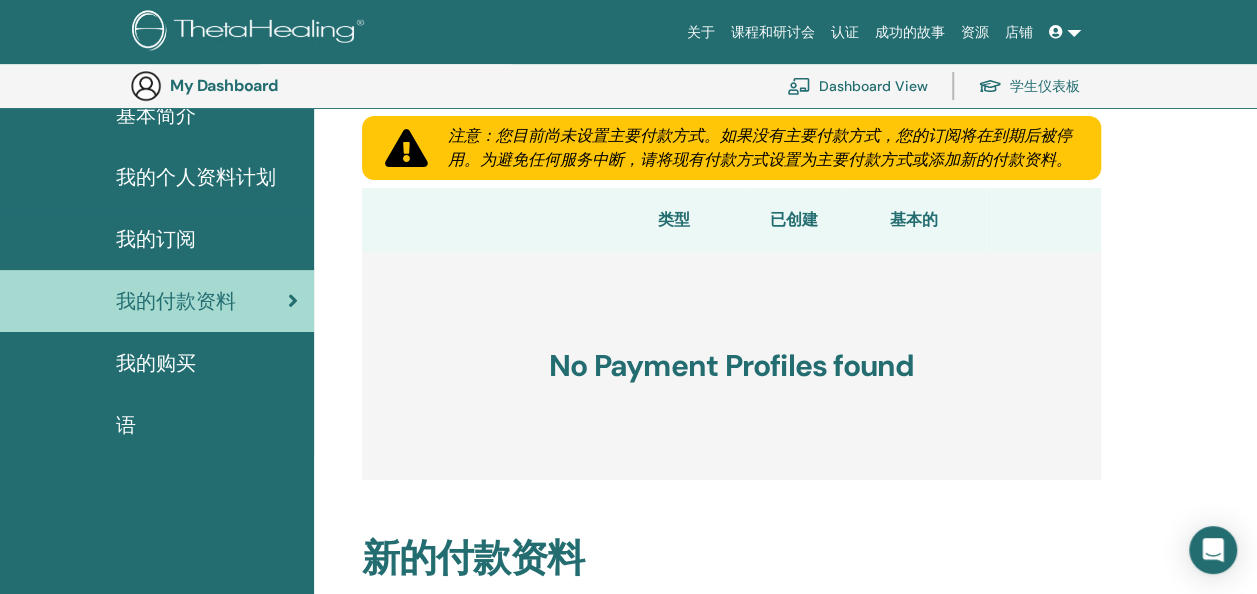 scroll, scrollTop: 244, scrollLeft: 0, axis: vertical 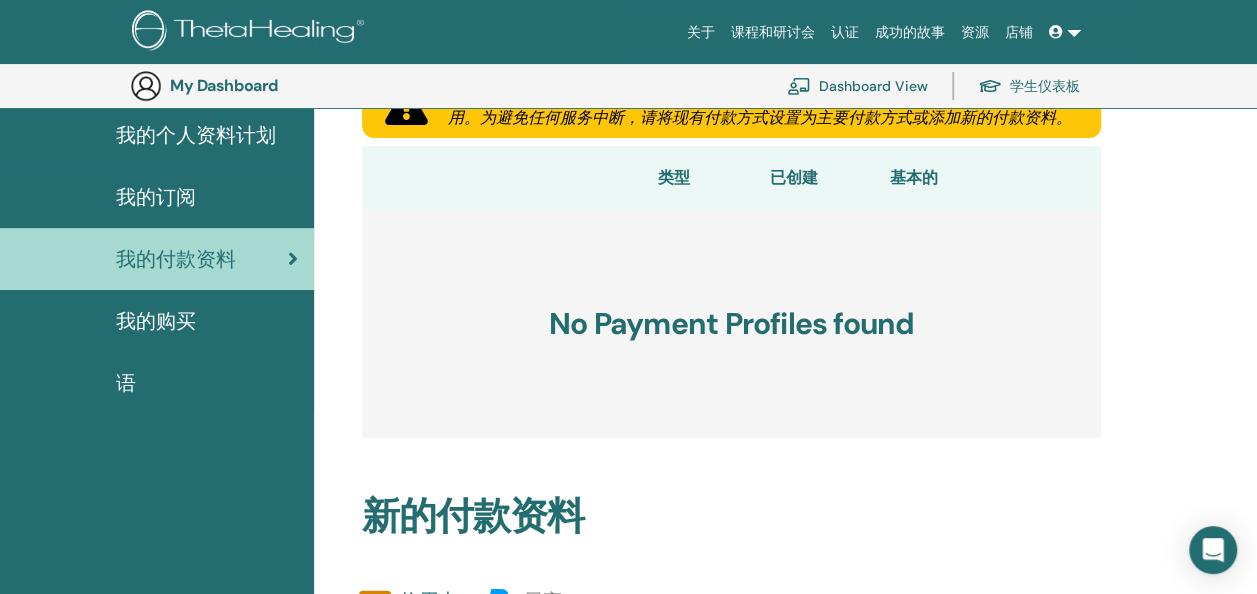 click on "我的购买" at bounding box center [156, 321] 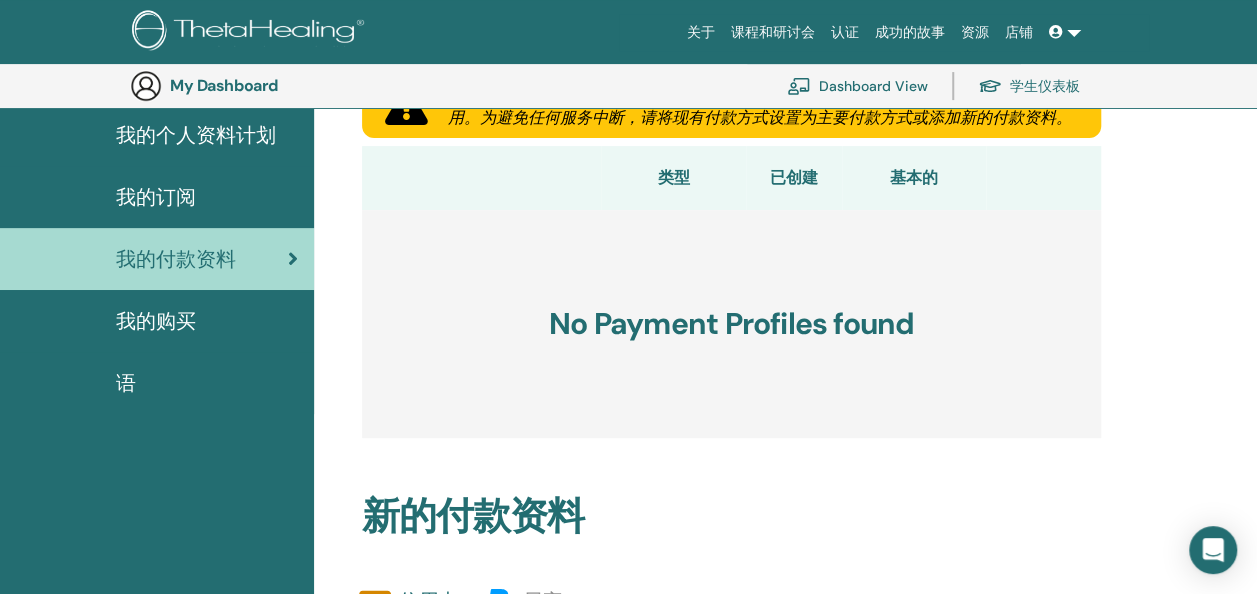 scroll, scrollTop: 302, scrollLeft: 0, axis: vertical 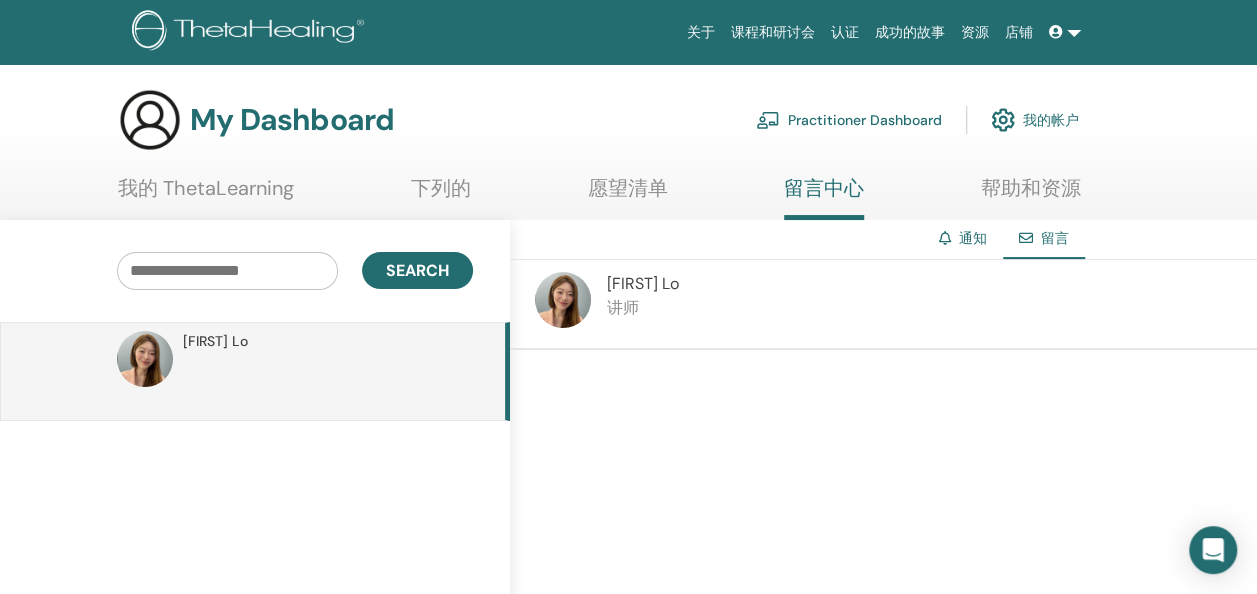 click on "[FIRST]   [LAST] 讲师" at bounding box center (883, 305) 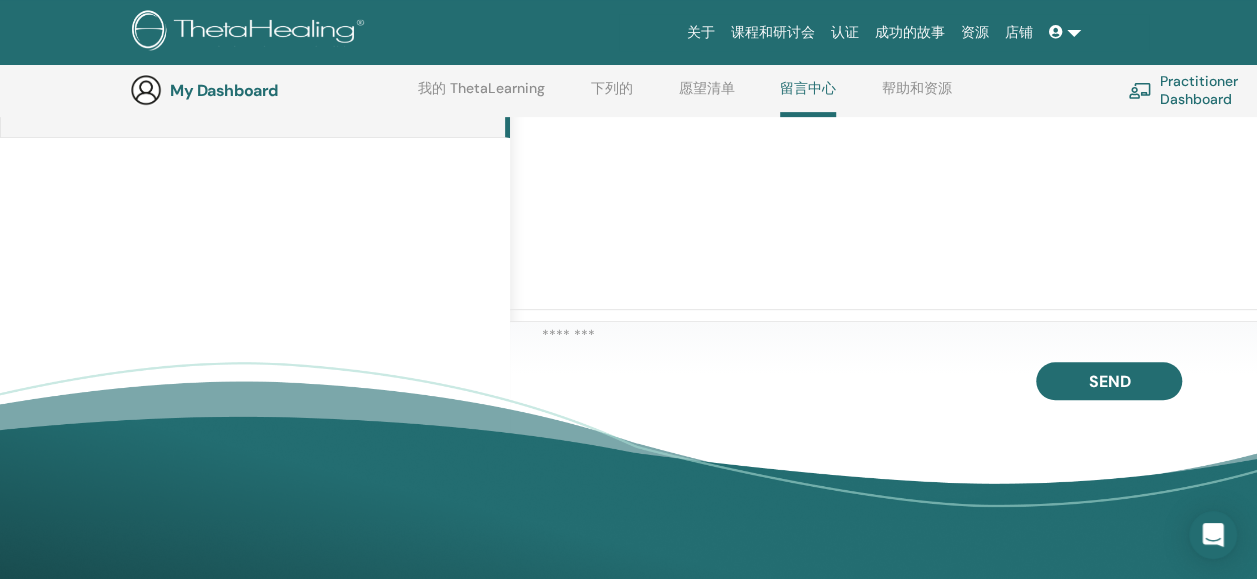 scroll, scrollTop: 152, scrollLeft: 0, axis: vertical 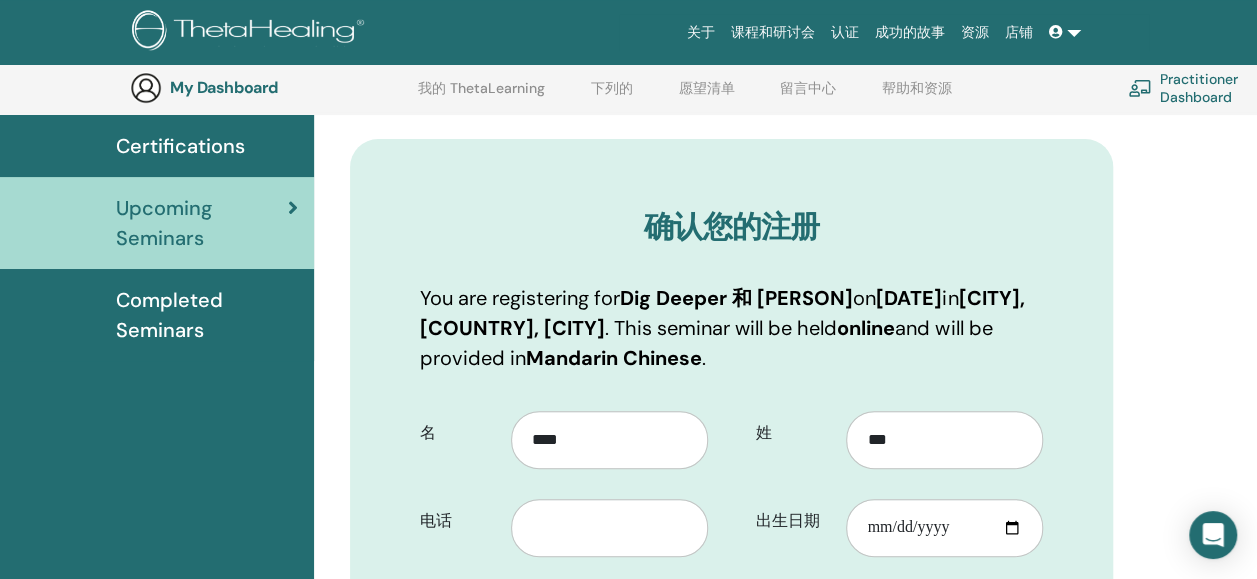 drag, startPoint x: 710, startPoint y: 237, endPoint x: 688, endPoint y: 242, distance: 22.561028 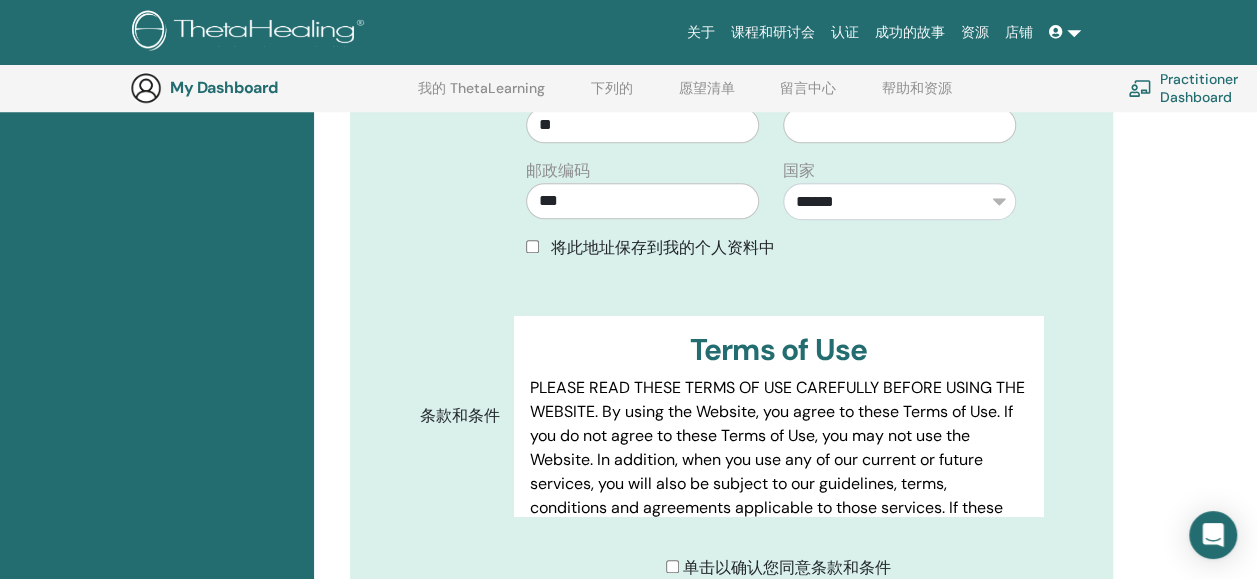 scroll, scrollTop: 848, scrollLeft: 0, axis: vertical 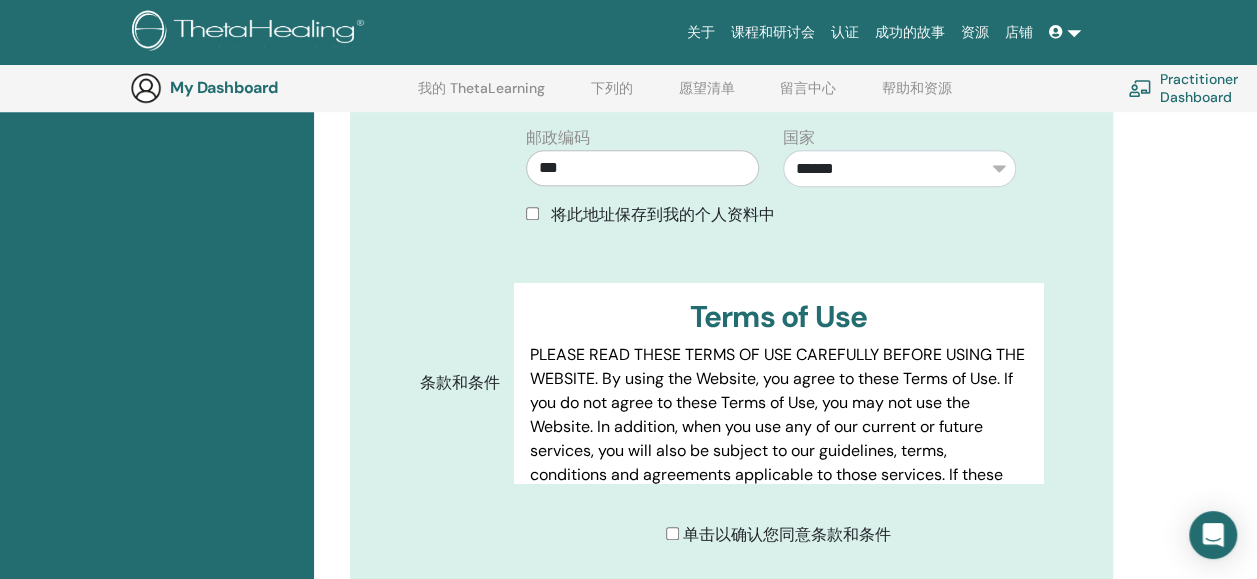 click on "将此地址保存到我的个人资料中" at bounding box center (771, 215) 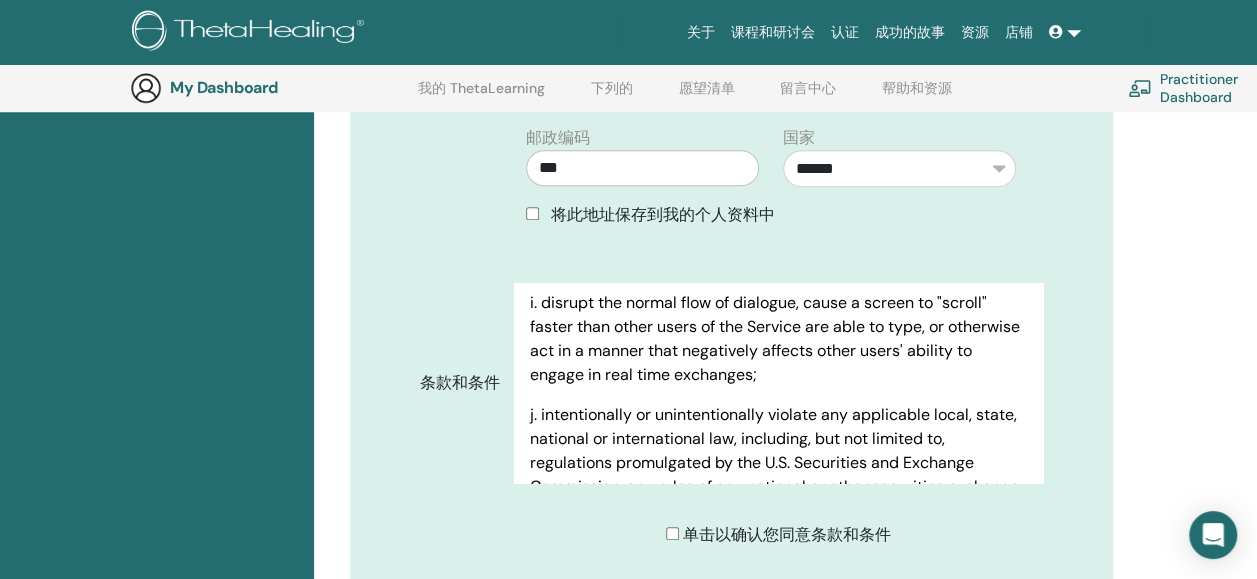 scroll, scrollTop: 8000, scrollLeft: 0, axis: vertical 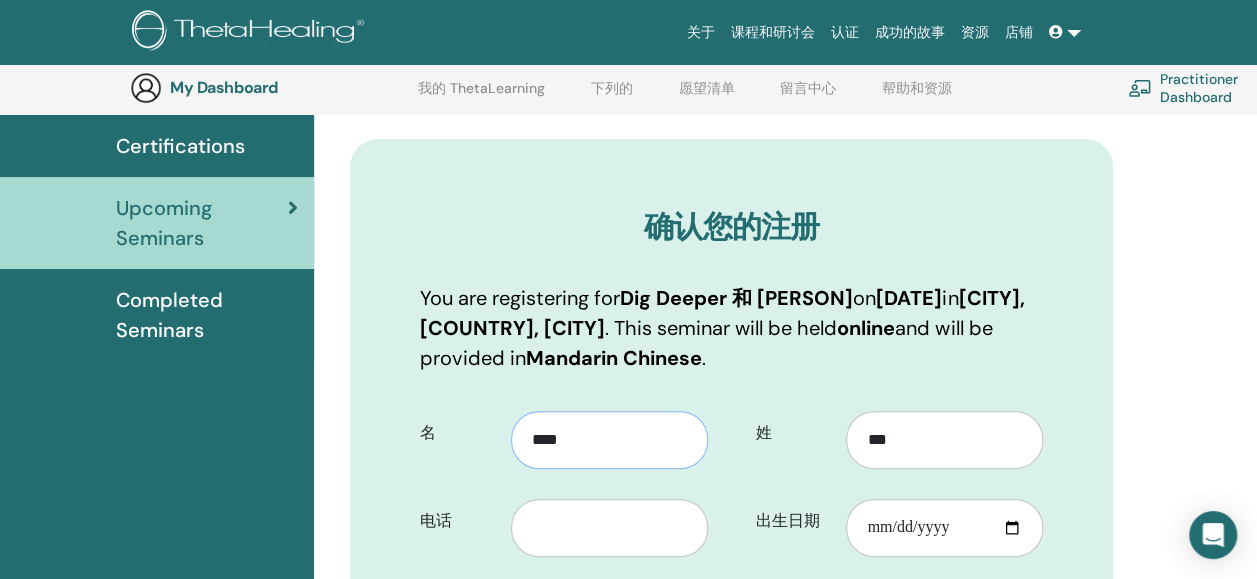 click on "名
****" at bounding box center (563, 433) 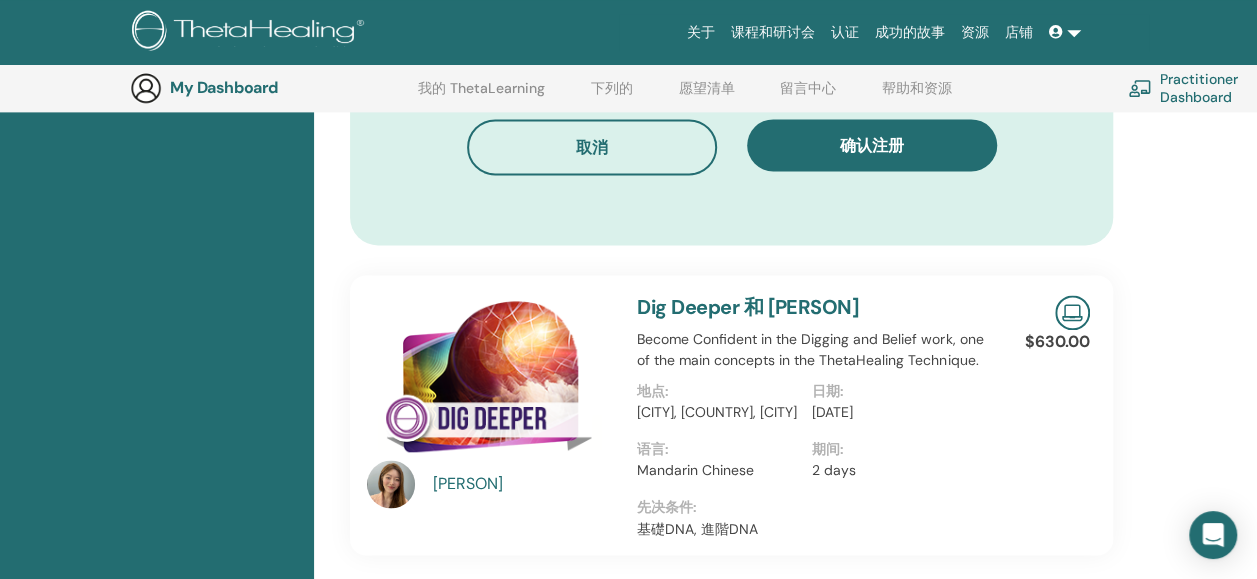 scroll, scrollTop: 1348, scrollLeft: 0, axis: vertical 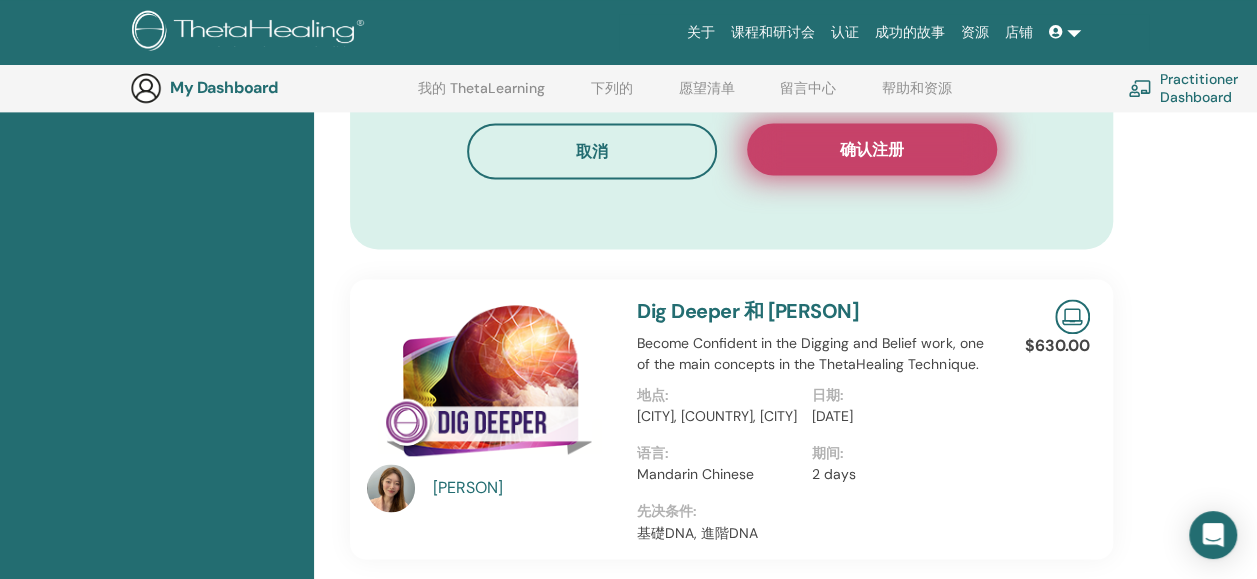 type on "******" 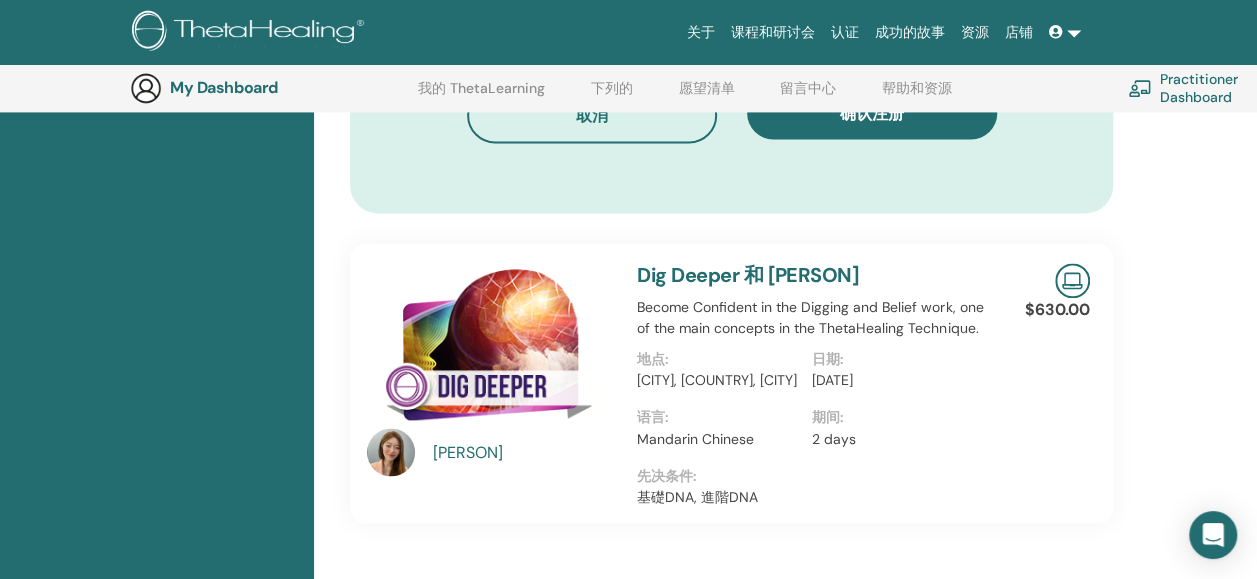 scroll, scrollTop: 1248, scrollLeft: 0, axis: vertical 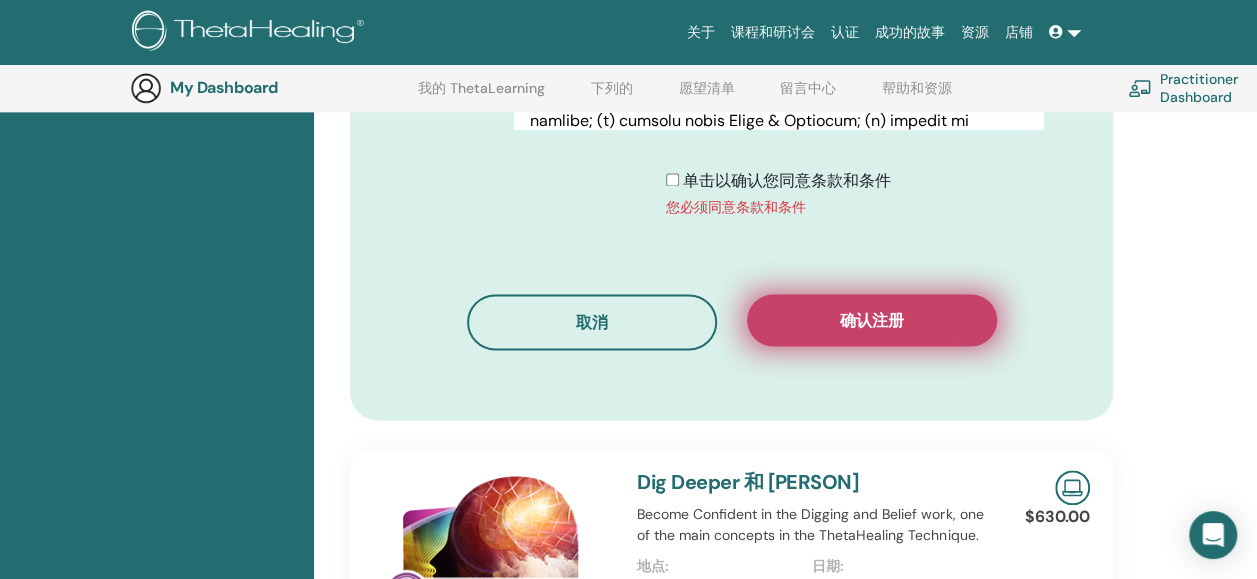 click on "确认注册" at bounding box center (872, 320) 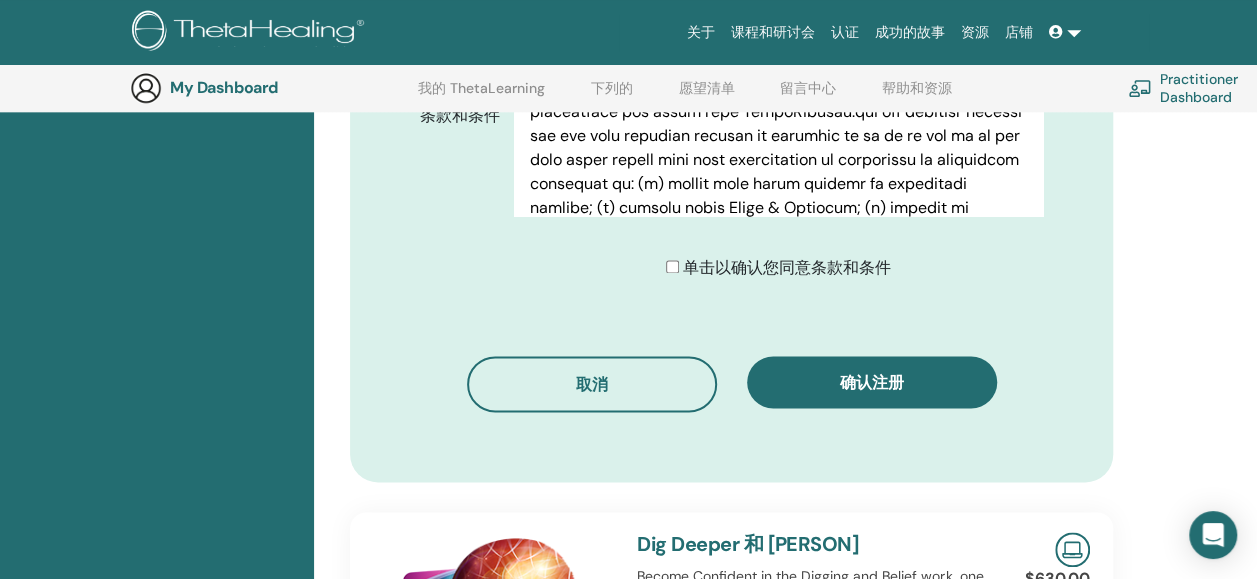 scroll, scrollTop: 948, scrollLeft: 0, axis: vertical 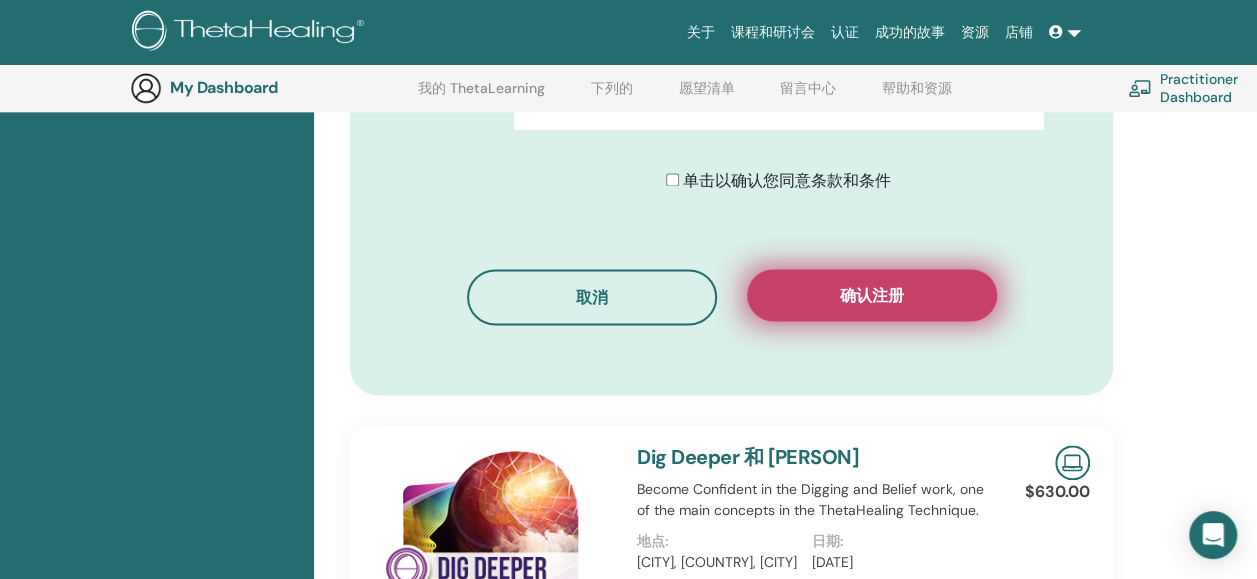 click on "确认注册" at bounding box center (872, 295) 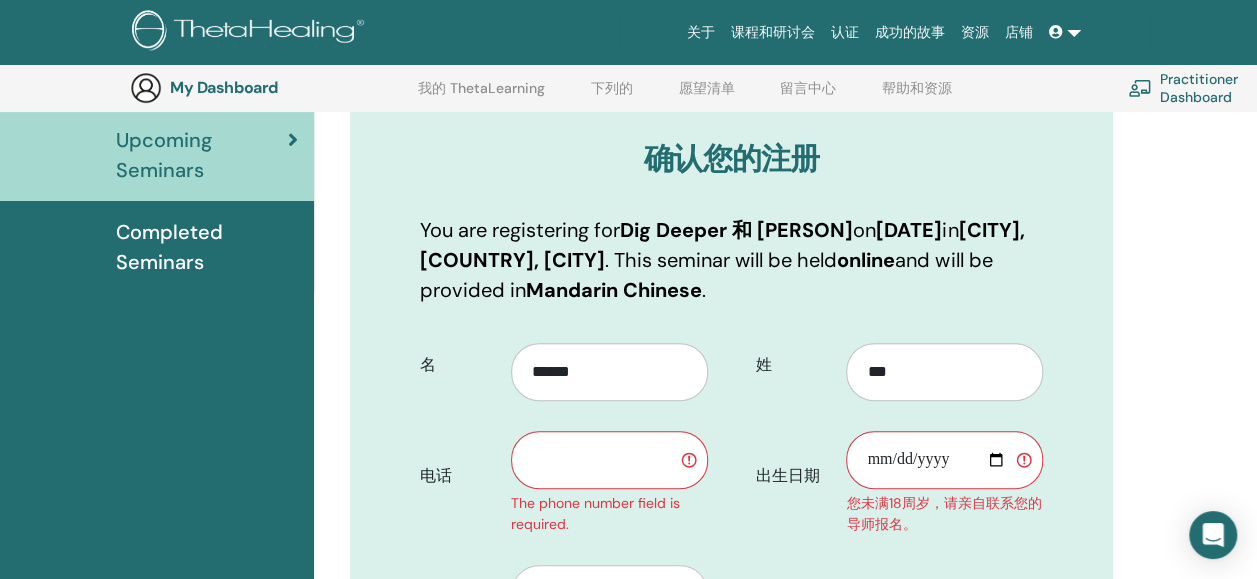 scroll, scrollTop: 248, scrollLeft: 0, axis: vertical 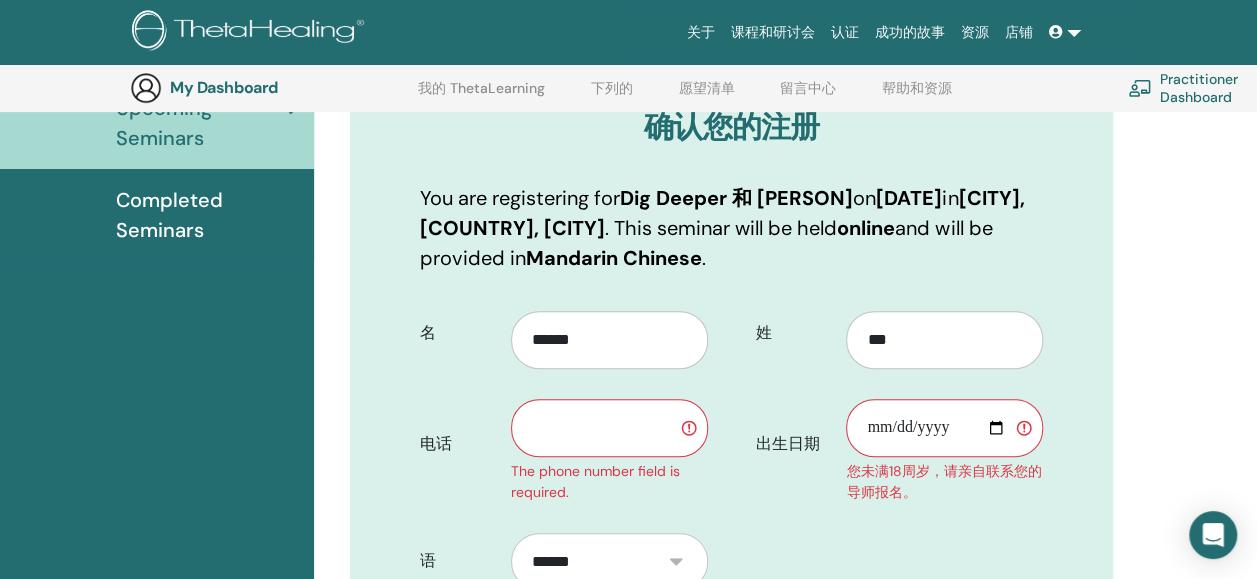 click at bounding box center (609, 428) 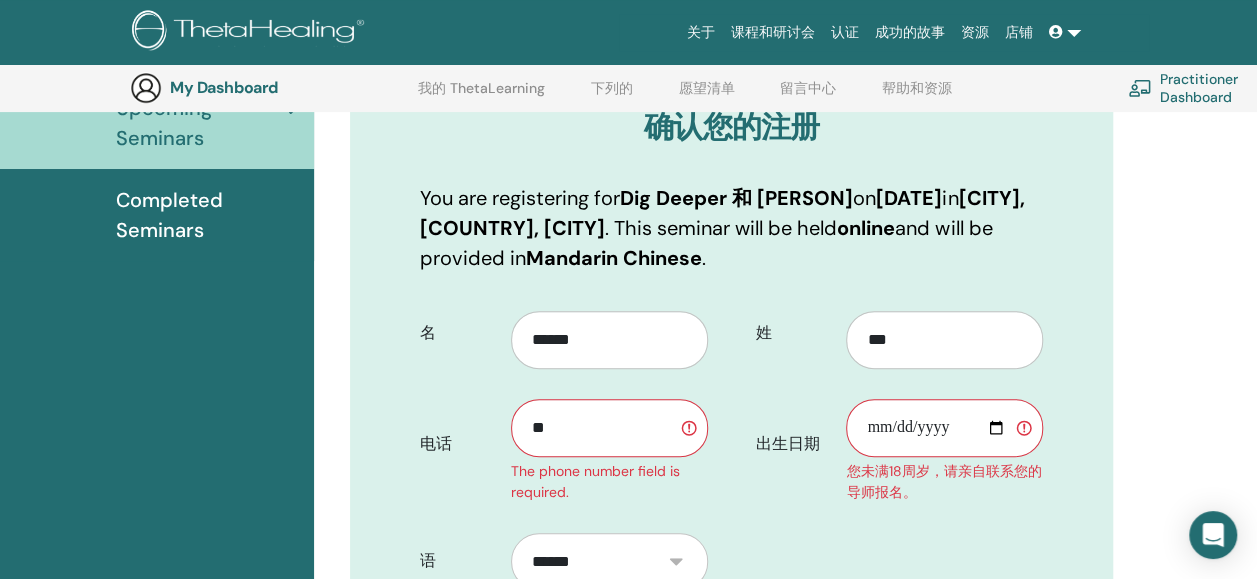 type on "*" 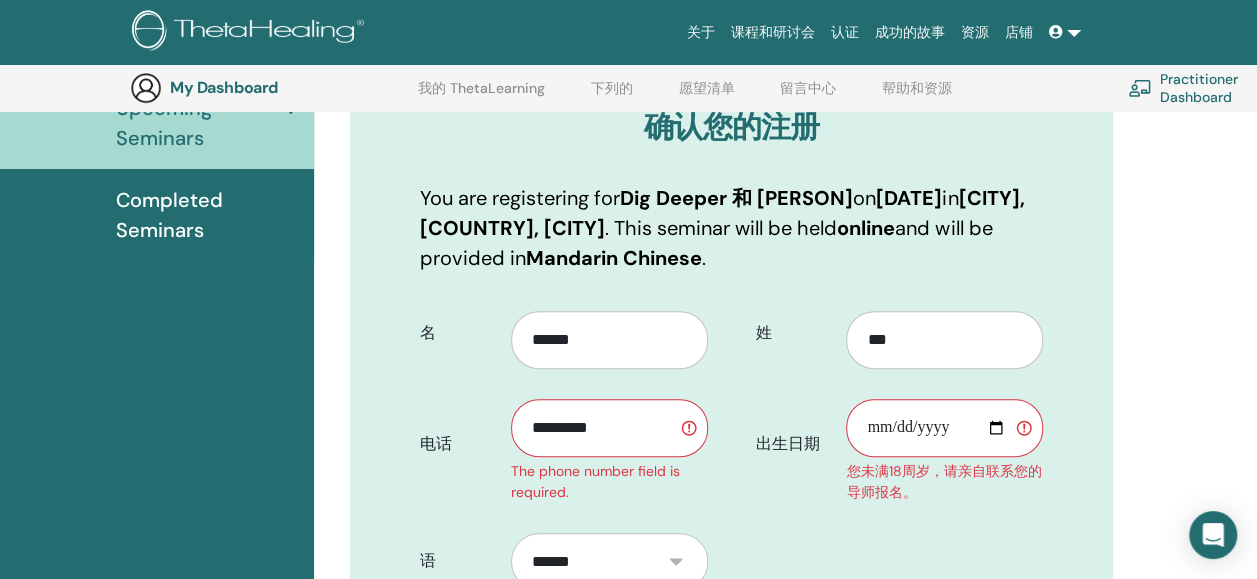 click on "名
******
电话
[PHONE]
The phone number field is required.
姓
***
出生日期
您未满18周岁，请亲自联系您的导师报名。
语
******" at bounding box center (731, 753) 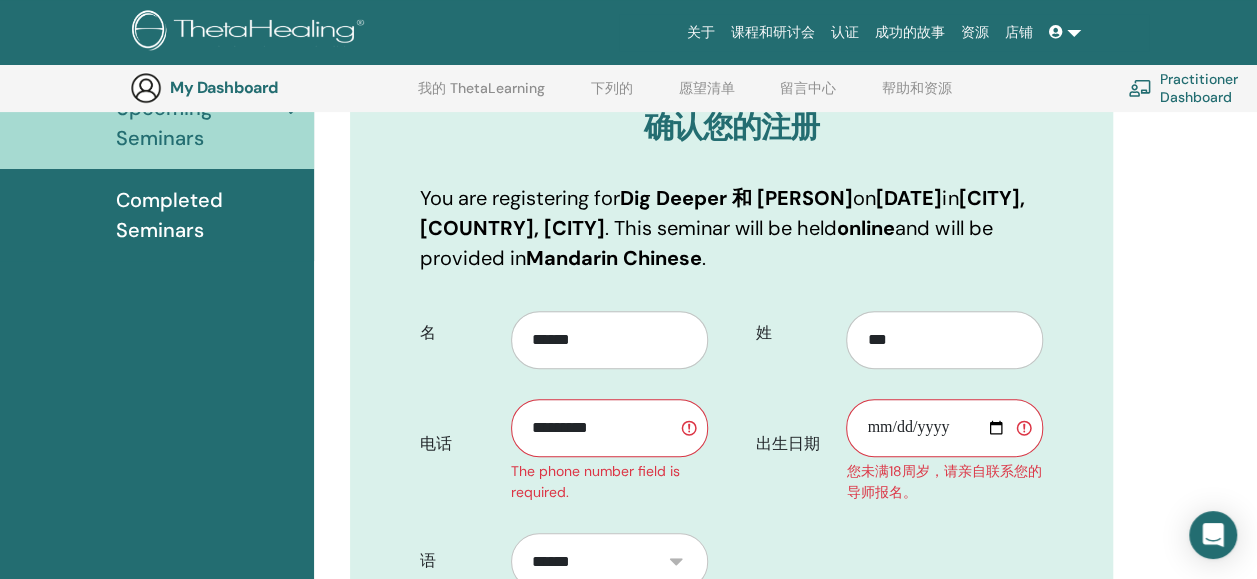 type on "**********" 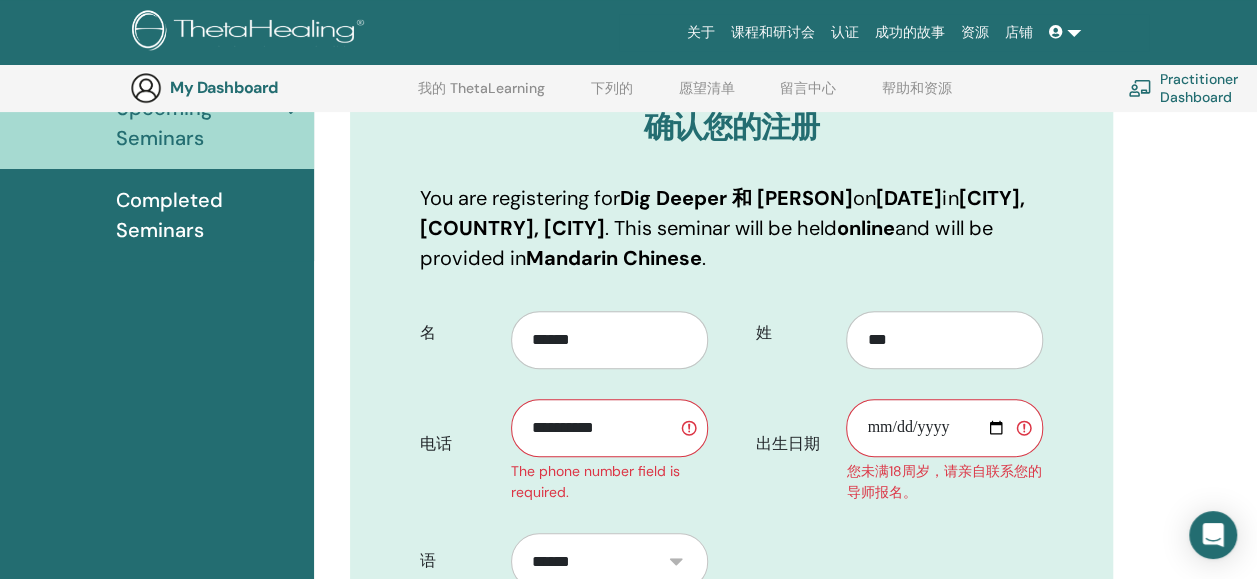 click on "出生日期" at bounding box center [944, 428] 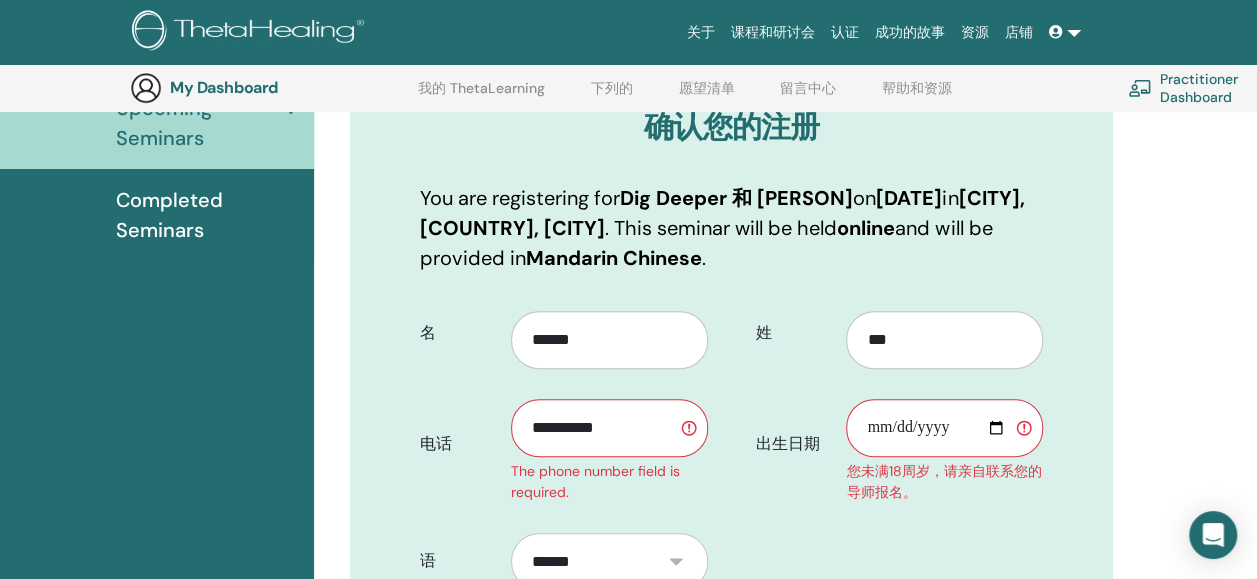 type on "**********" 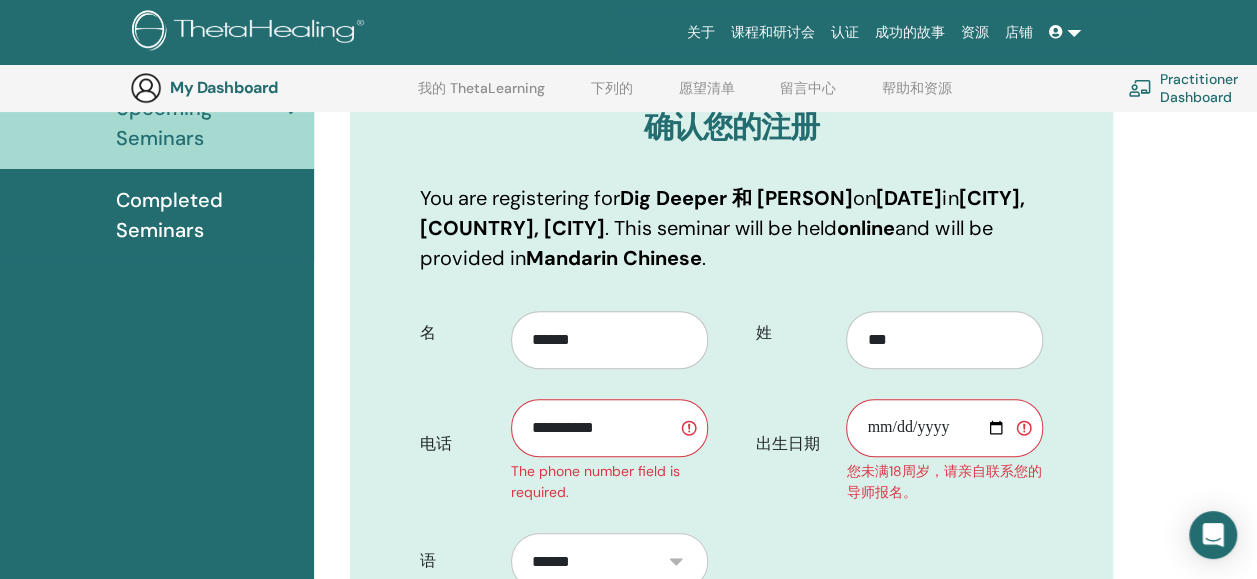 click on "**********" at bounding box center (899, 444) 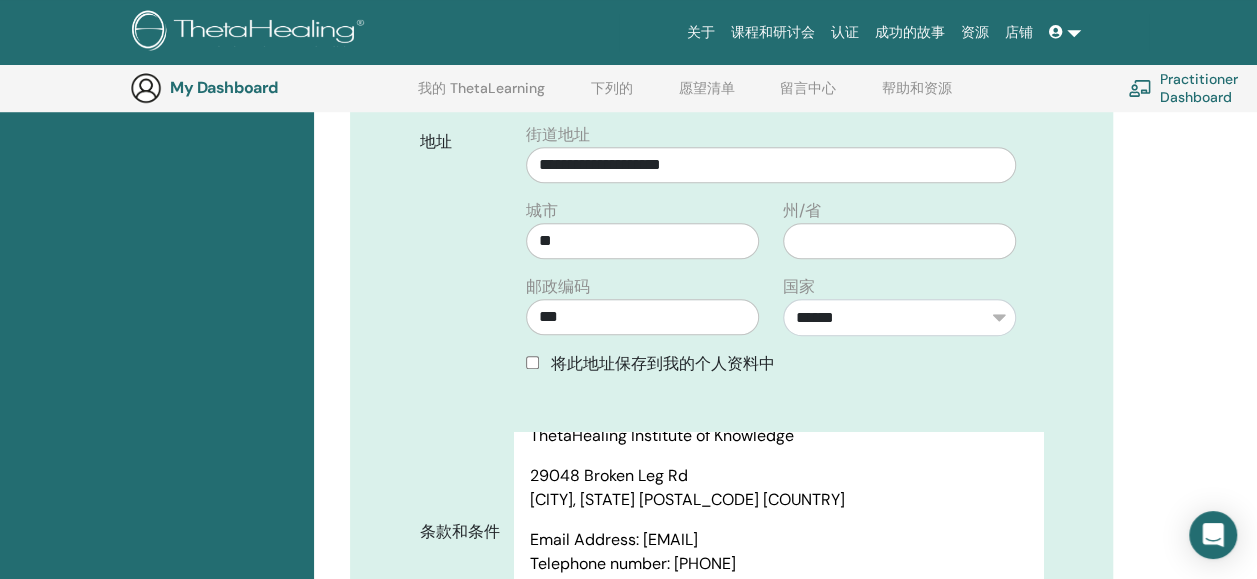 scroll, scrollTop: 1248, scrollLeft: 0, axis: vertical 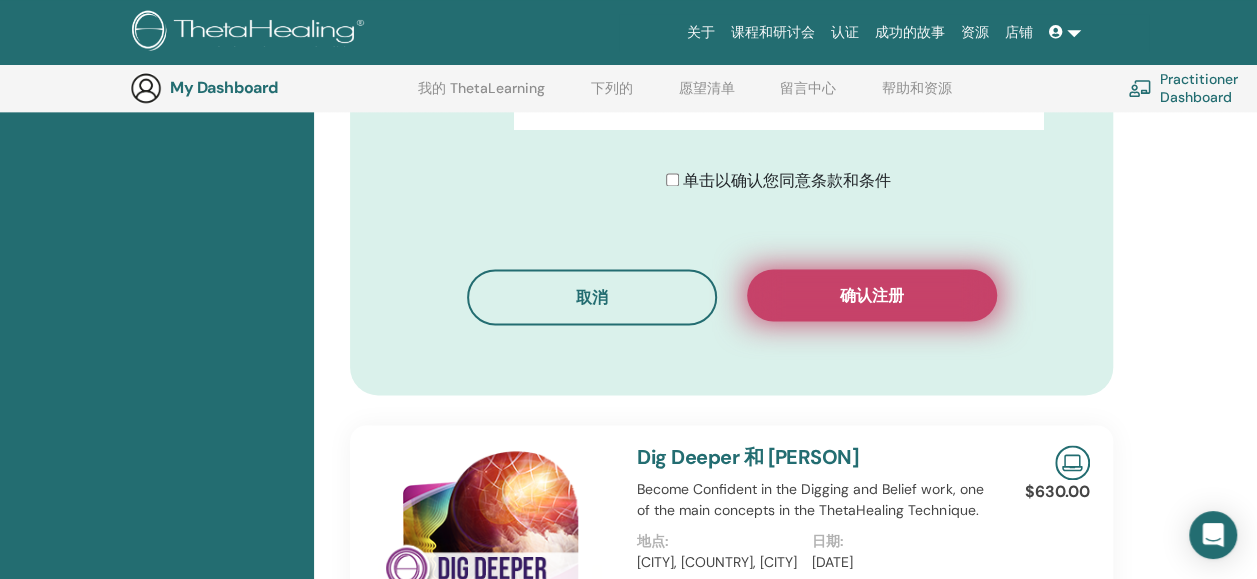 click on "确认注册" at bounding box center [872, 295] 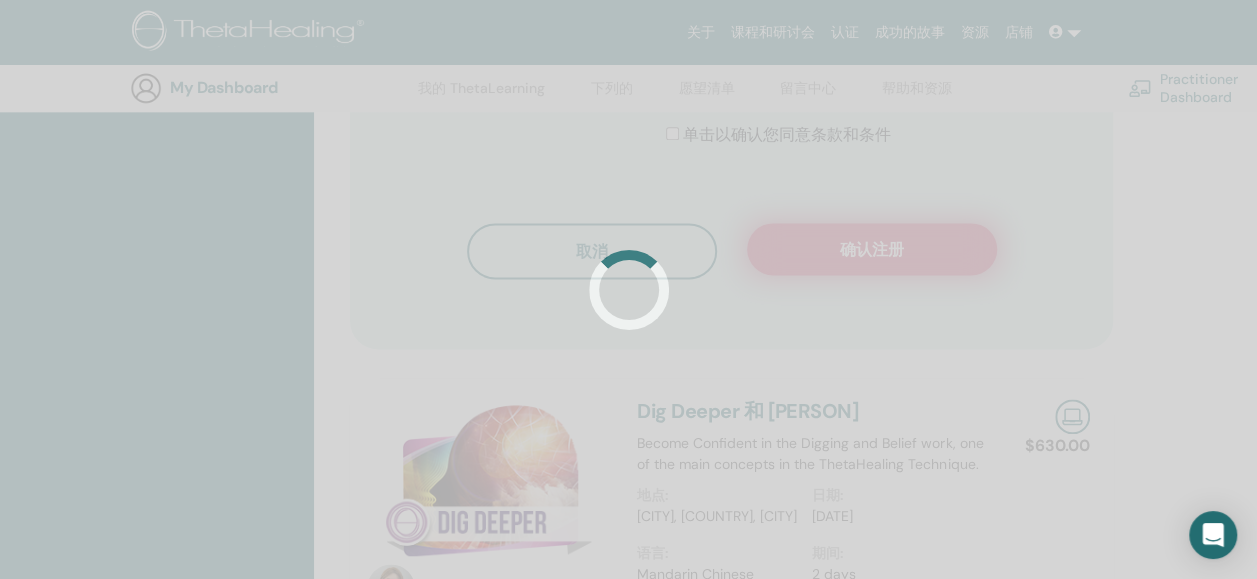 scroll, scrollTop: 748, scrollLeft: 0, axis: vertical 